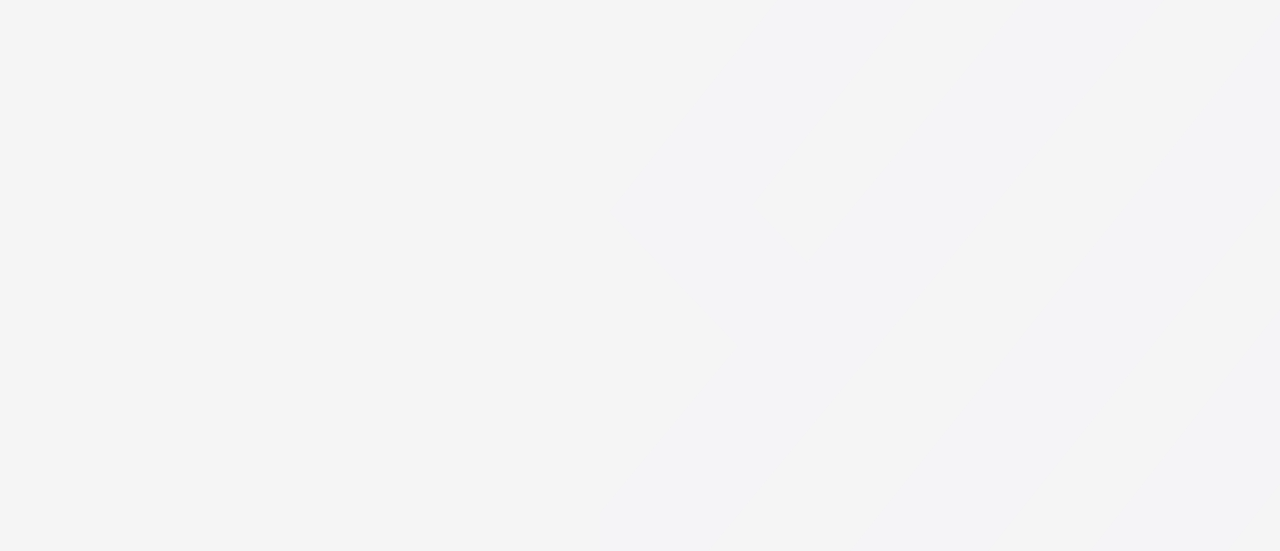 scroll, scrollTop: 0, scrollLeft: 0, axis: both 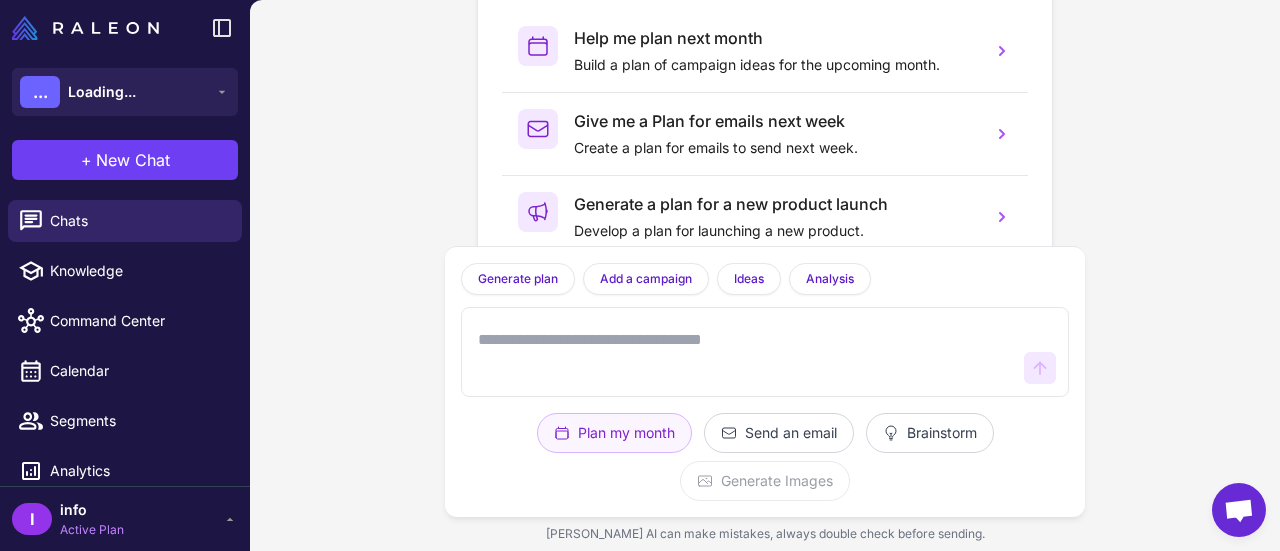 click on "How can I  help you today ? Help me plan next month Build a plan of campaign ideas for the upcoming month. Give me a Plan for emails next week Create a plan for emails to send next week. Generate a plan for a new product launch Develop a plan for launching a new product. Help me plan emails for an upcoming holiday Create a plan for emails to send during the next holiday. Generate plan Generate a plan based on what we have discussed. Add a campaign Add a campaign to your marketing plan Ideas Give me 5 campaign ideas using your analysis Analysis What type of campaigns work best for my store?  Plan my month  Send an email  Brainstorm  Generate Images  Raleon AI can make mistakes, always double check before sending." at bounding box center (765, 275) 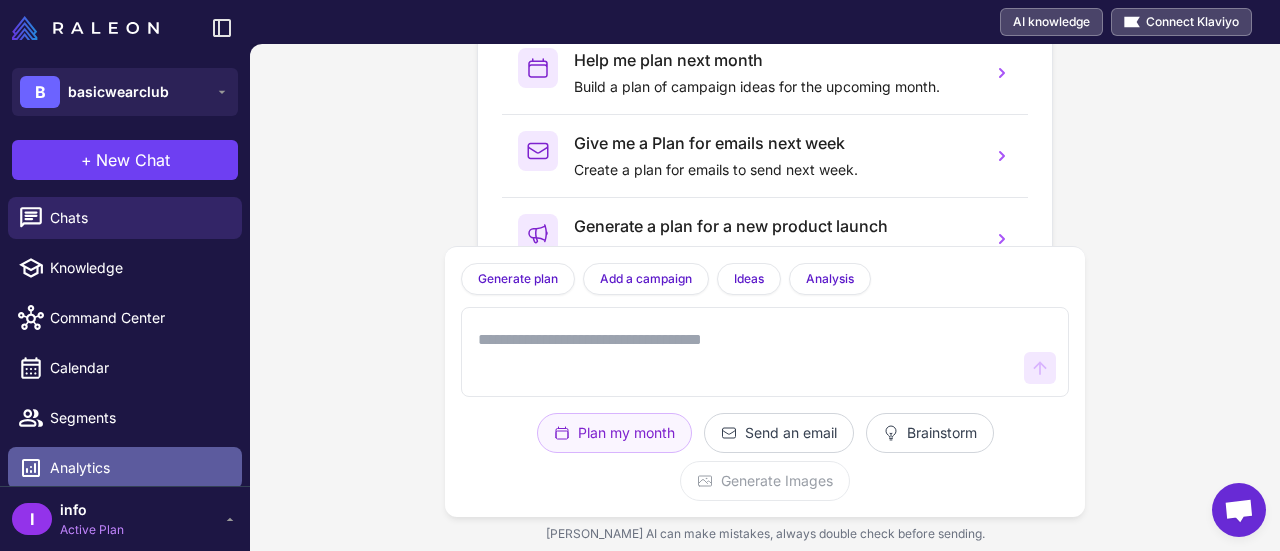 scroll, scrollTop: 0, scrollLeft: 0, axis: both 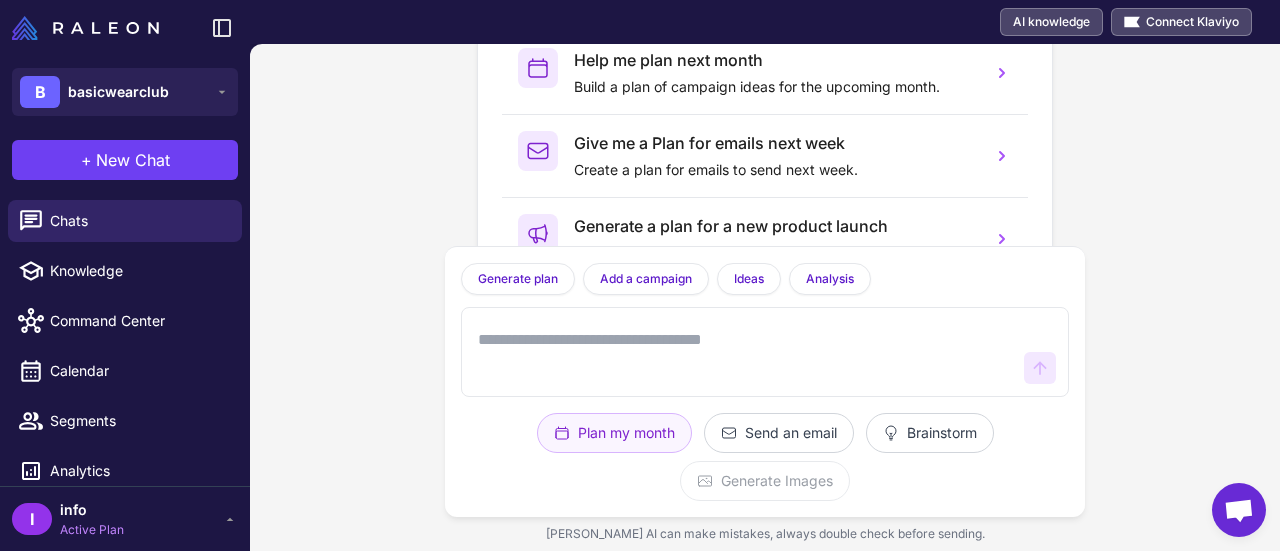 click on "How can I  help you today ? Help me plan next month Build a plan of campaign ideas for the upcoming month. Give me a Plan for emails next week Create a plan for emails to send next week. Generate a plan for a new product launch Develop a plan for launching a new product. Help me plan emails for an upcoming holiday Create a plan for emails to send during the next holiday. Generate plan Generate a plan based on what we have discussed. Add a campaign Add a campaign to your marketing plan Ideas Give me 5 campaign ideas using your analysis Analysis What type of campaigns work best for my store?  Plan my month  Send an email  Brainstorm  Generate Images  Raleon AI can make mistakes, always double check before sending." at bounding box center [765, 297] 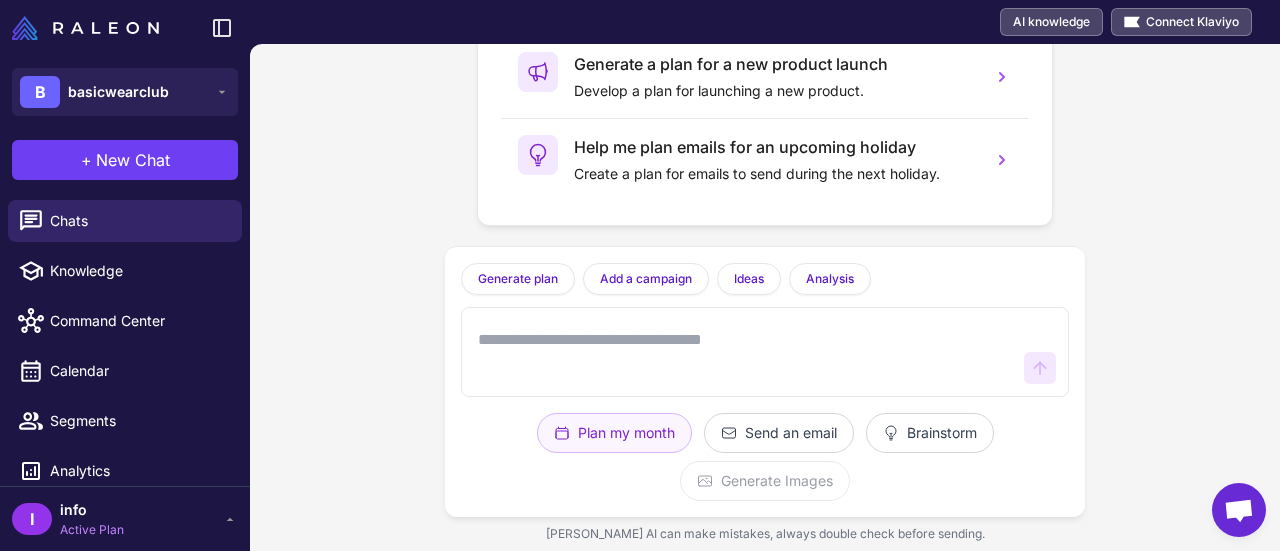 scroll, scrollTop: 0, scrollLeft: 0, axis: both 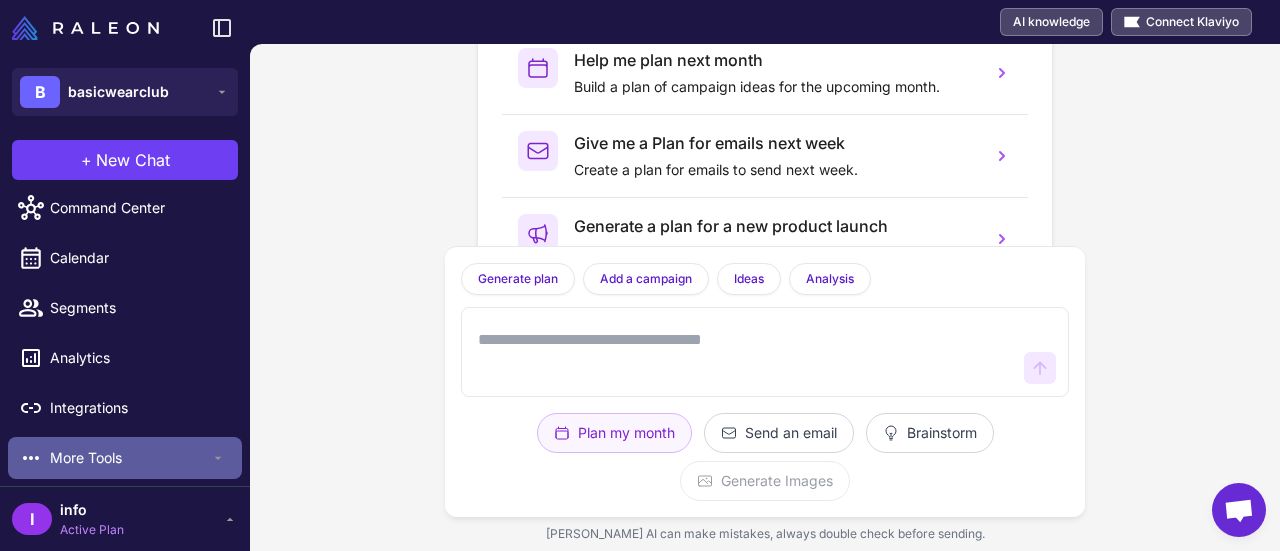 click on "More Tools" at bounding box center (130, 458) 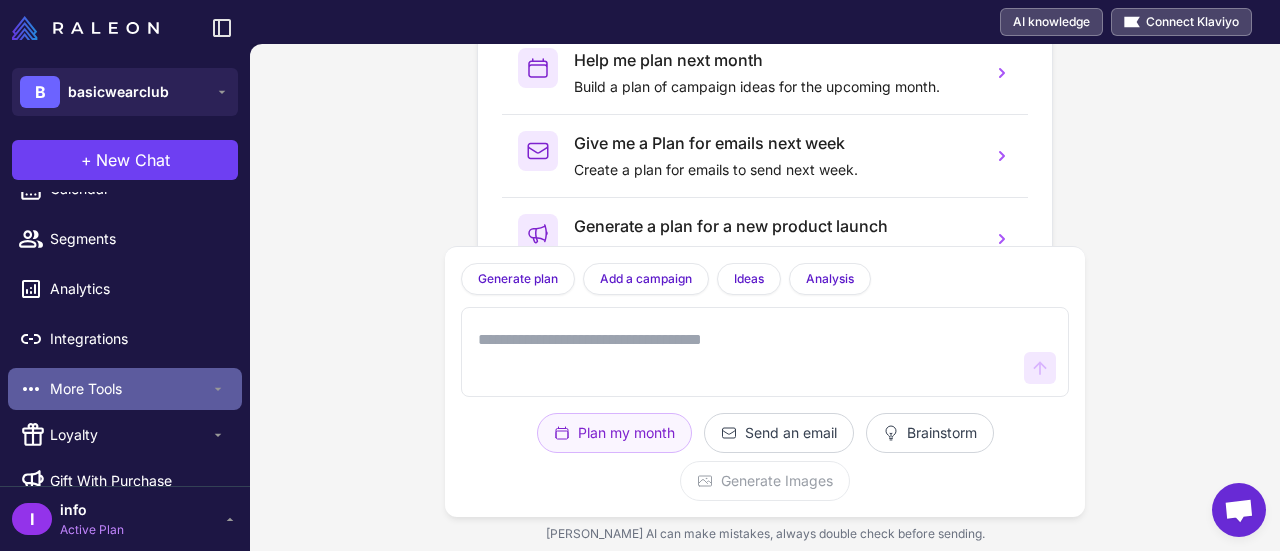 scroll, scrollTop: 209, scrollLeft: 0, axis: vertical 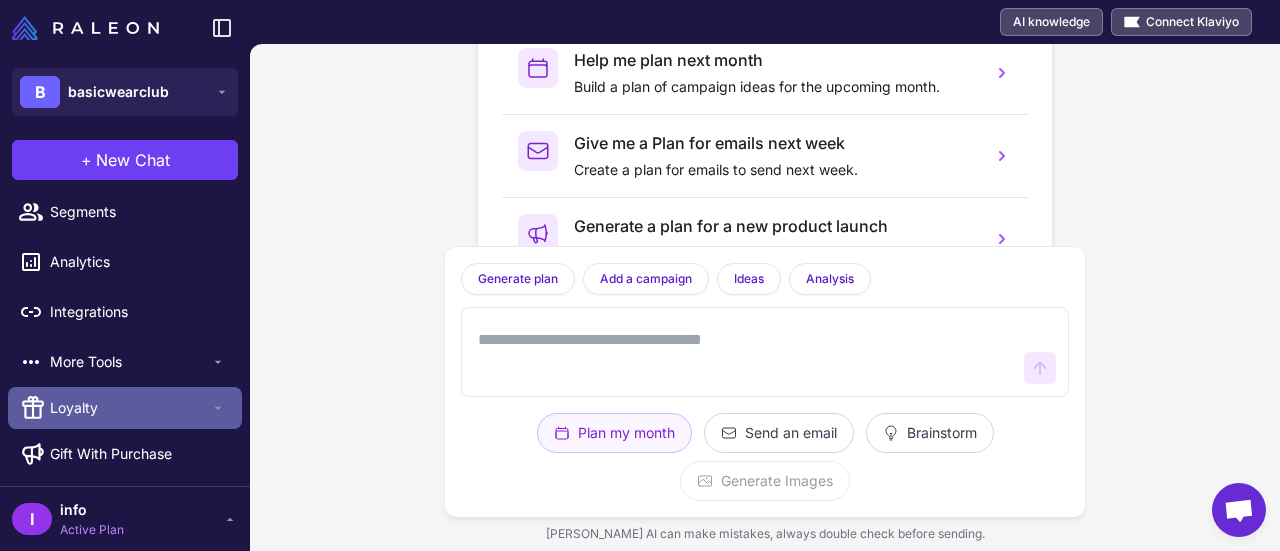 click 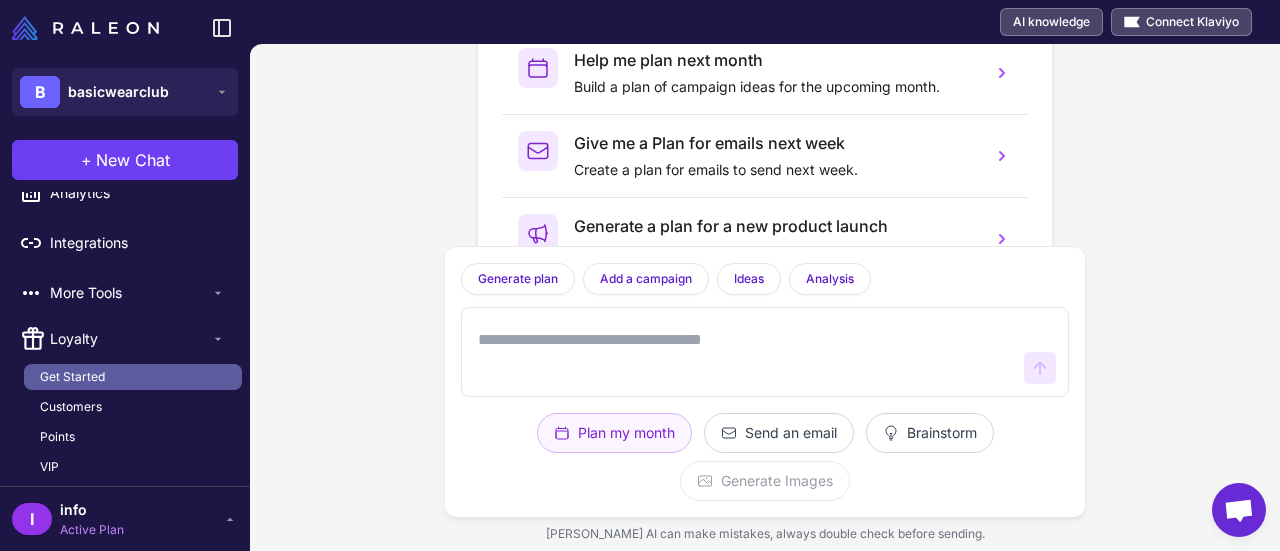 scroll, scrollTop: 309, scrollLeft: 0, axis: vertical 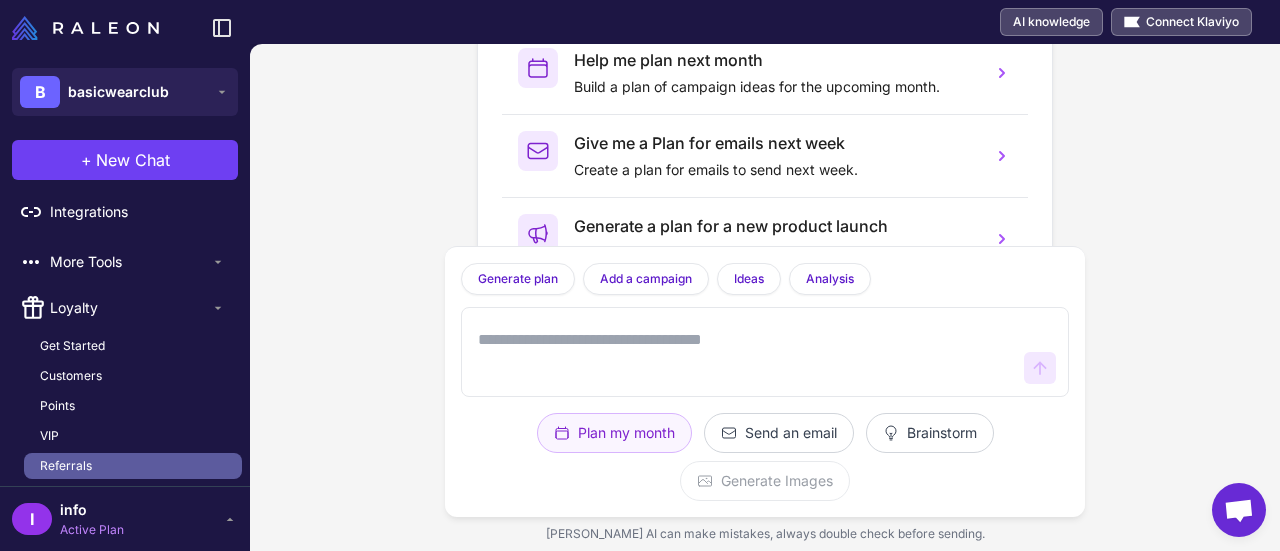 click on "Referrals" at bounding box center (66, 466) 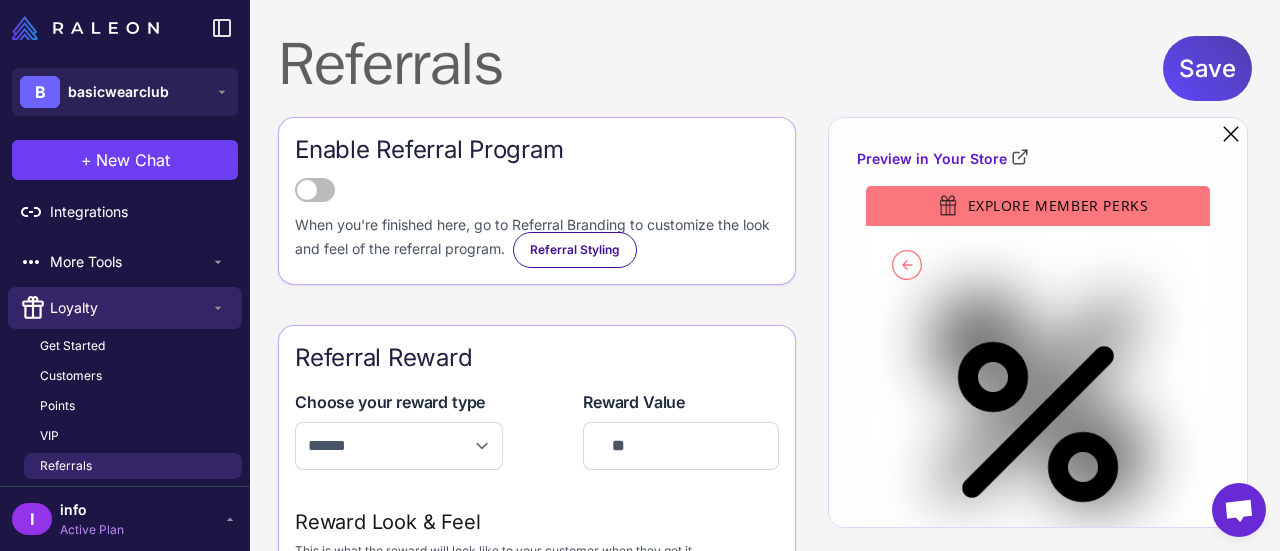 scroll, scrollTop: 300, scrollLeft: 0, axis: vertical 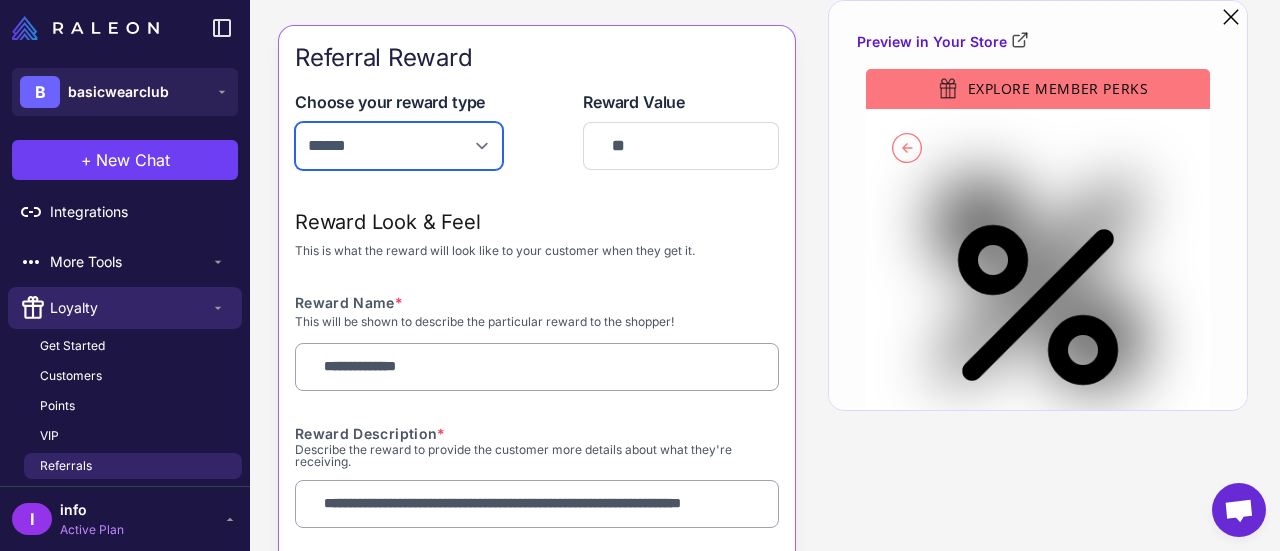 click on "**********" at bounding box center (399, 146) 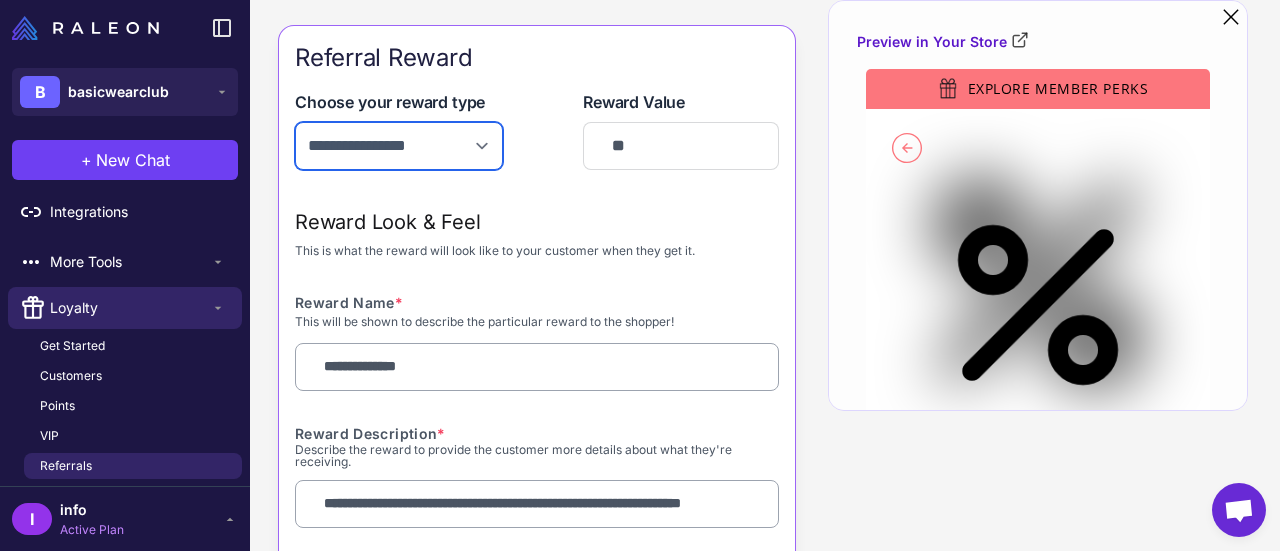 click on "**********" at bounding box center (399, 146) 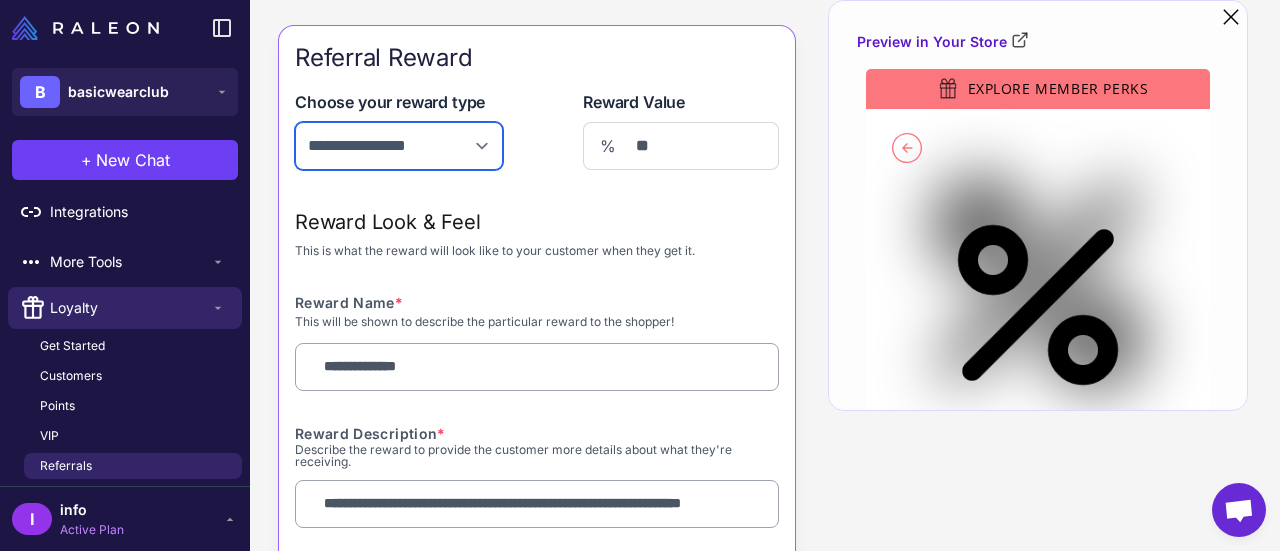 scroll, scrollTop: 400, scrollLeft: 0, axis: vertical 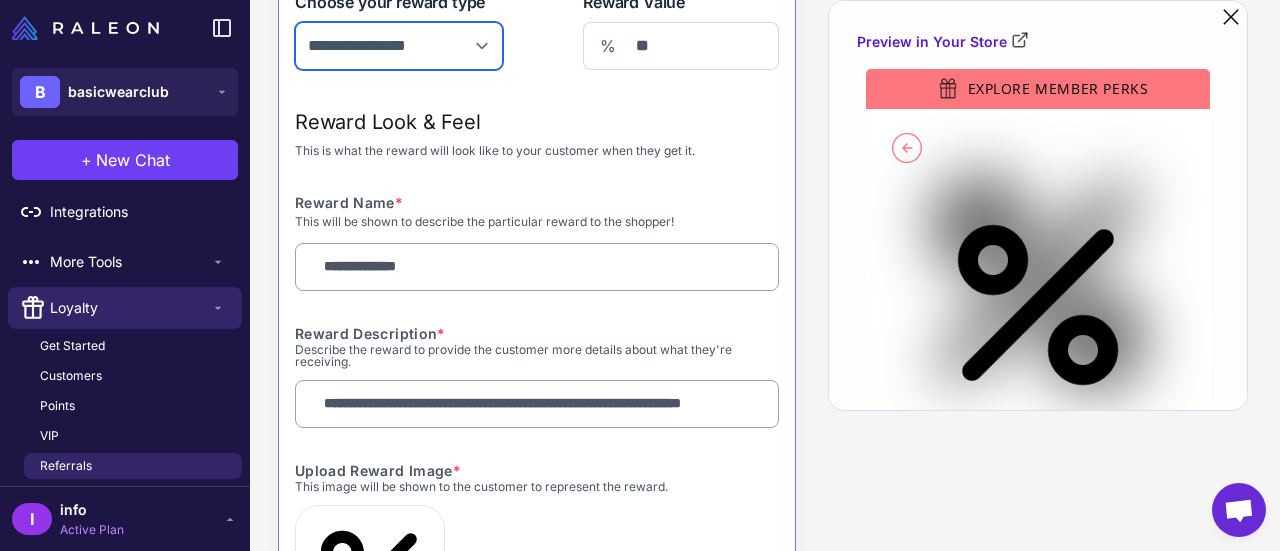 click on "**********" at bounding box center [399, 46] 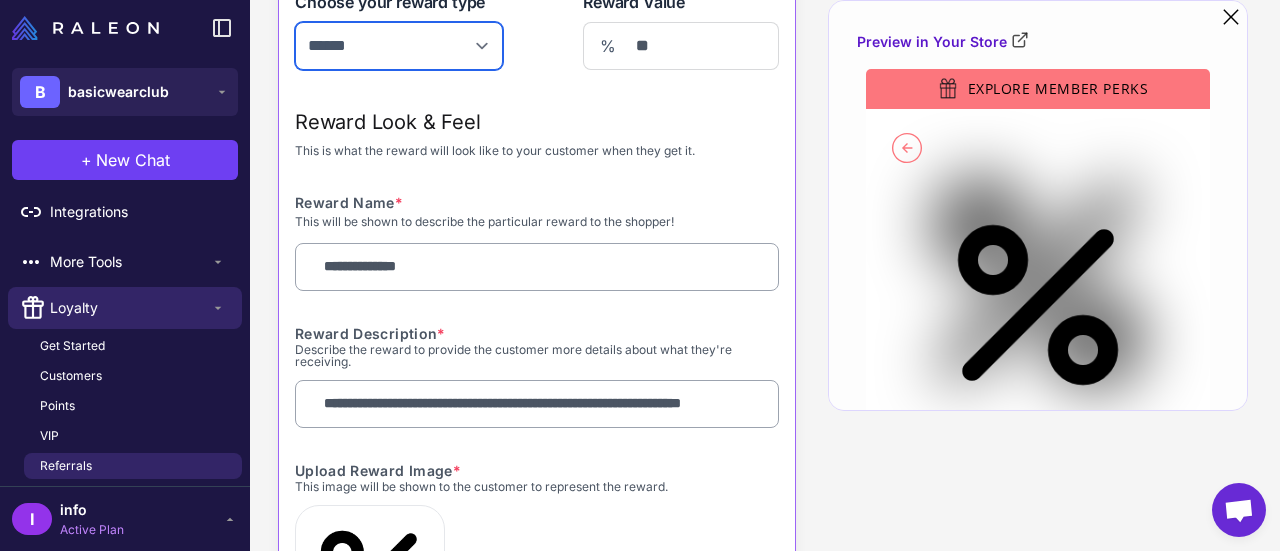 click on "**********" at bounding box center (399, 46) 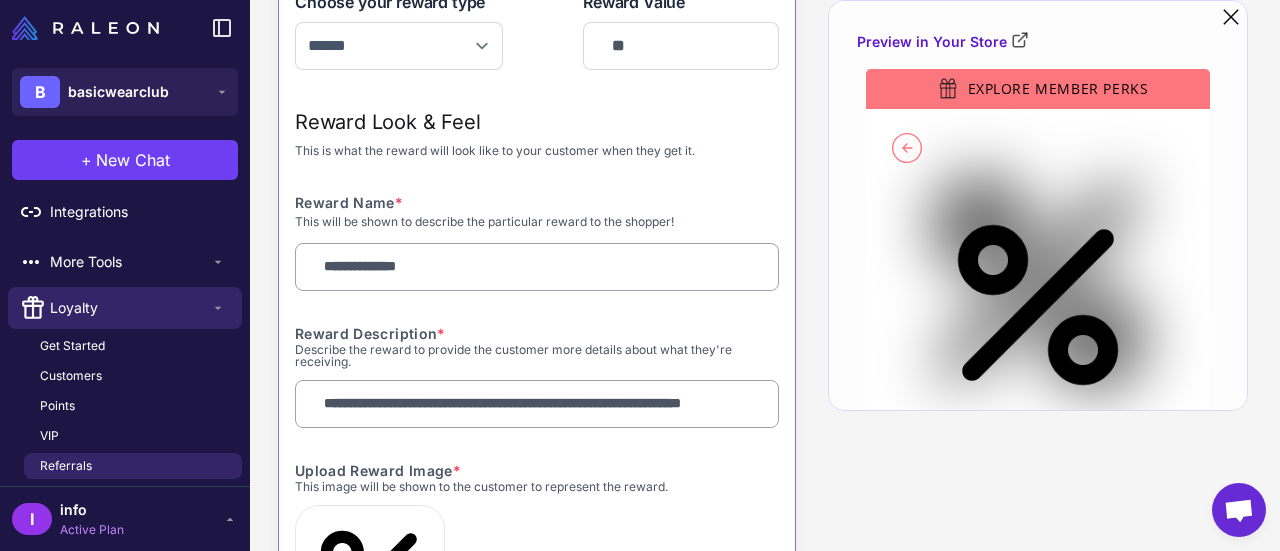 click on "**" at bounding box center (681, 46) 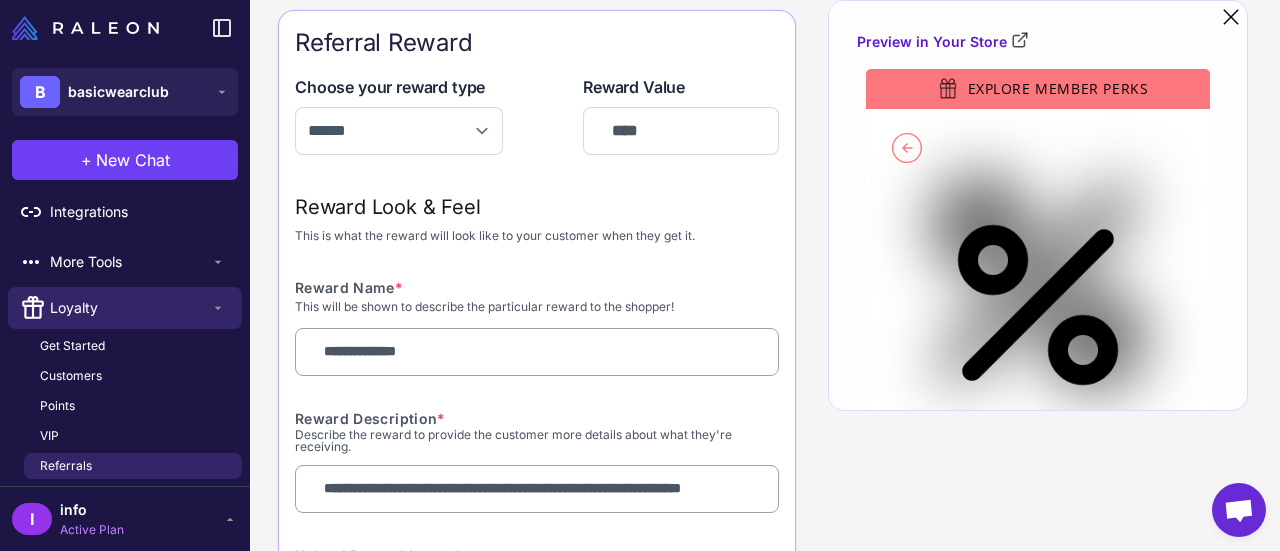 scroll, scrollTop: 300, scrollLeft: 0, axis: vertical 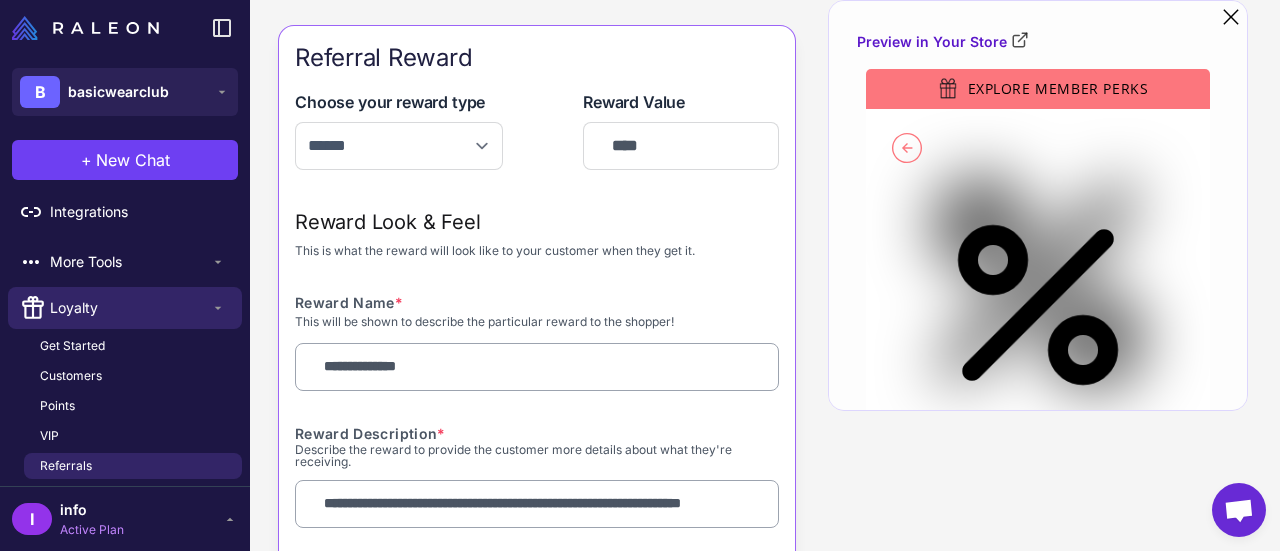 type on "****" 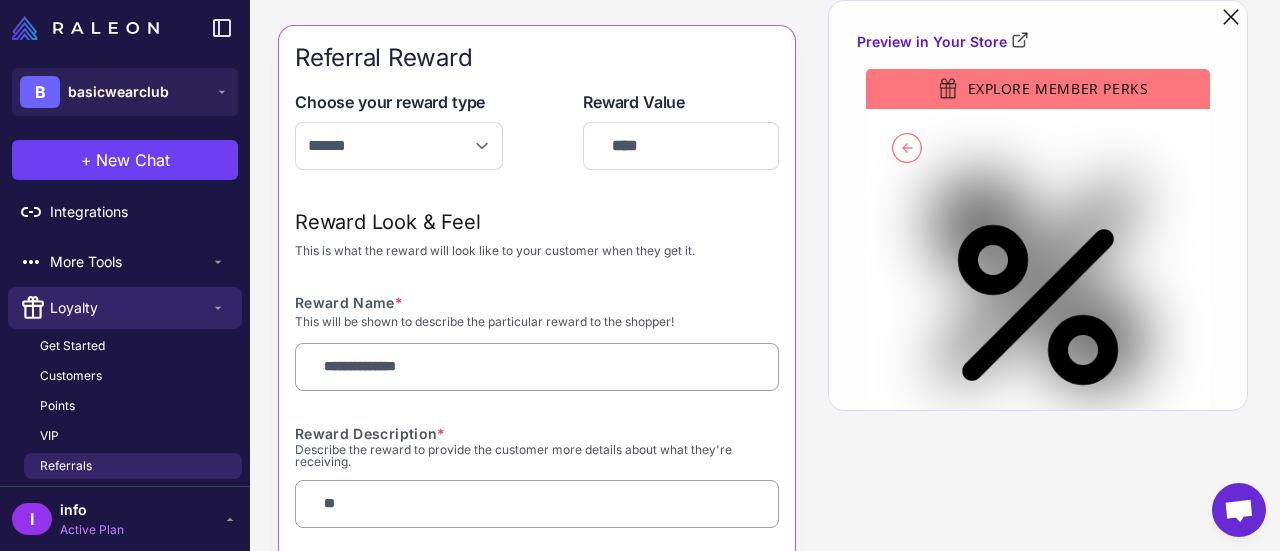 type on "*" 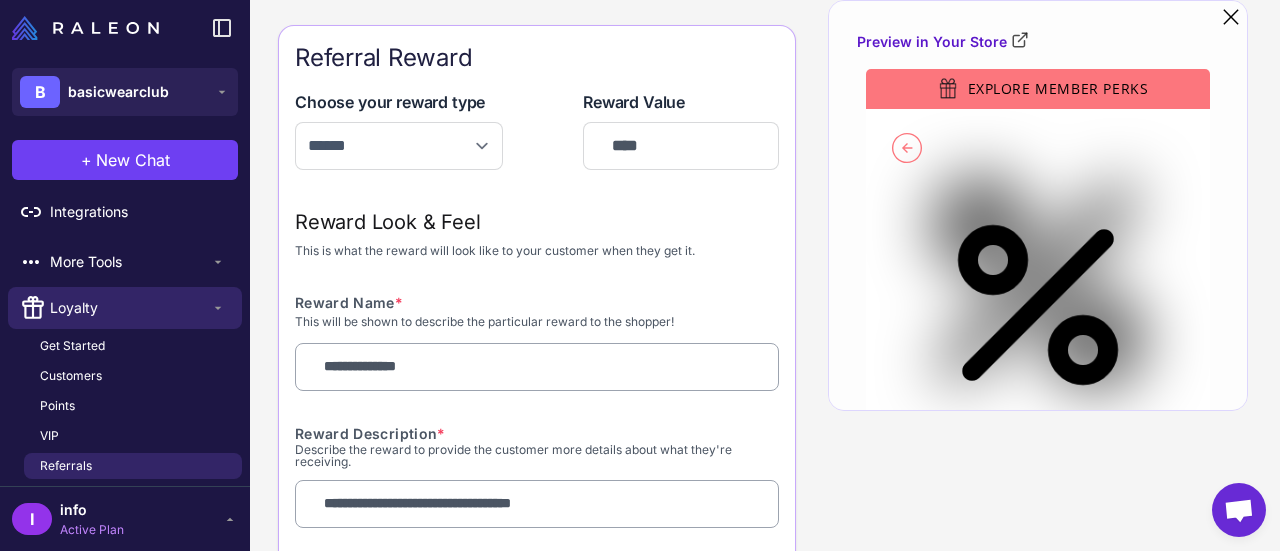 click on "Preview  Preview in Your Store" at bounding box center (1032, 756) 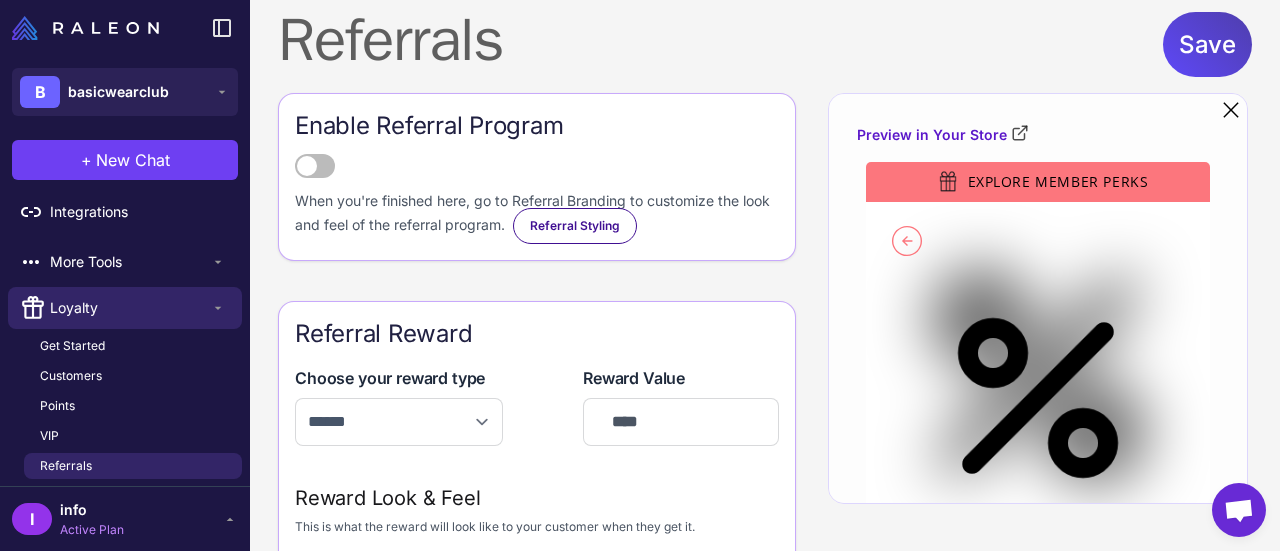 scroll, scrollTop: 0, scrollLeft: 0, axis: both 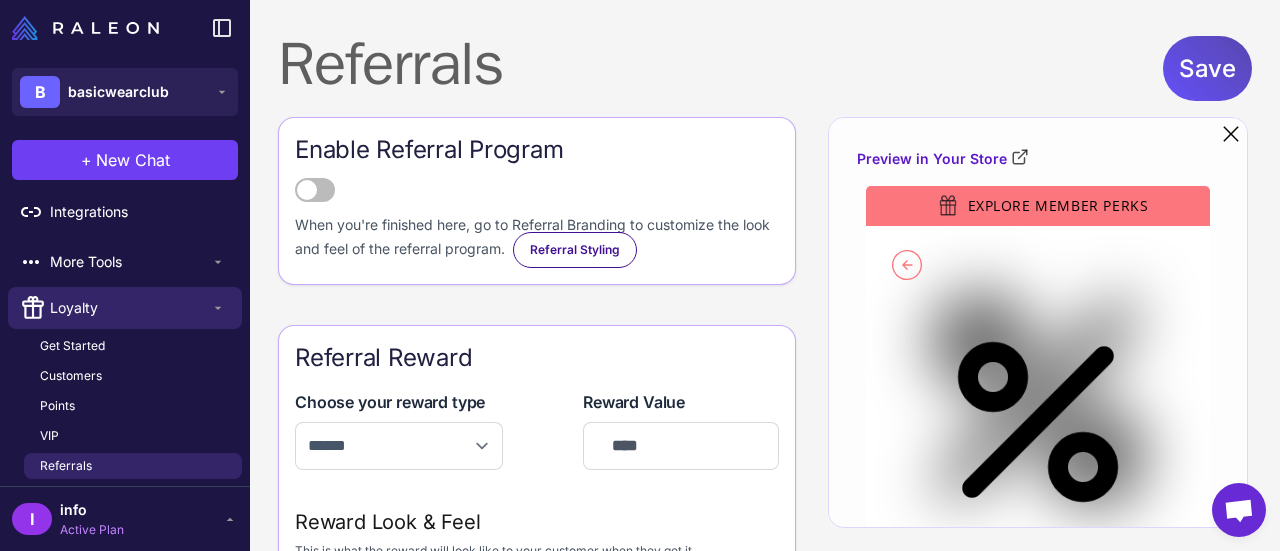 click on "Save" at bounding box center (1207, 68) 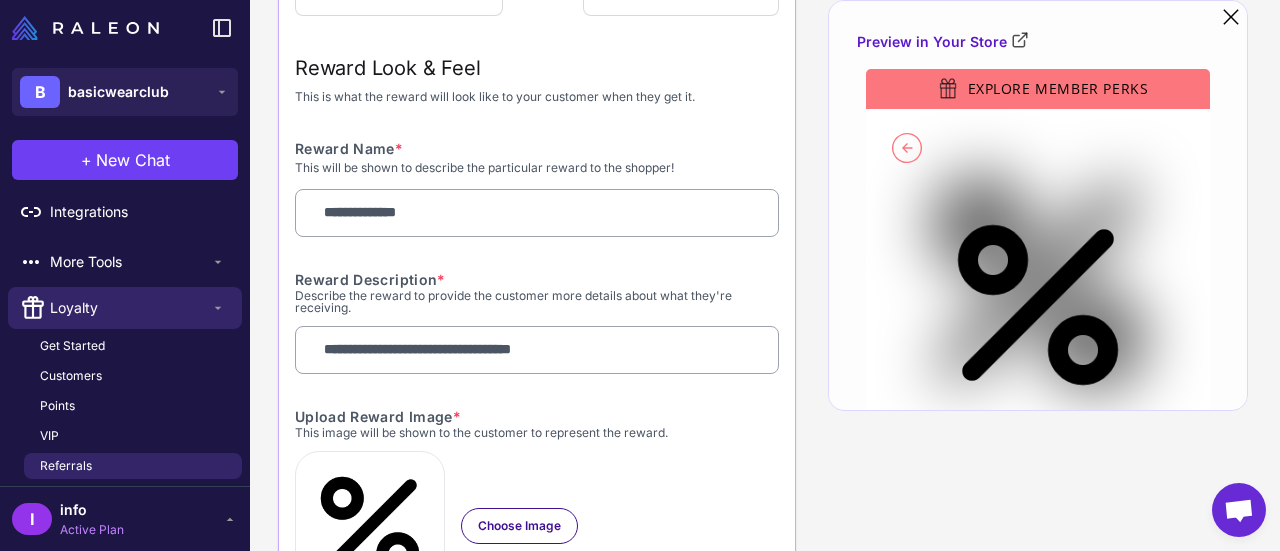 scroll, scrollTop: 500, scrollLeft: 0, axis: vertical 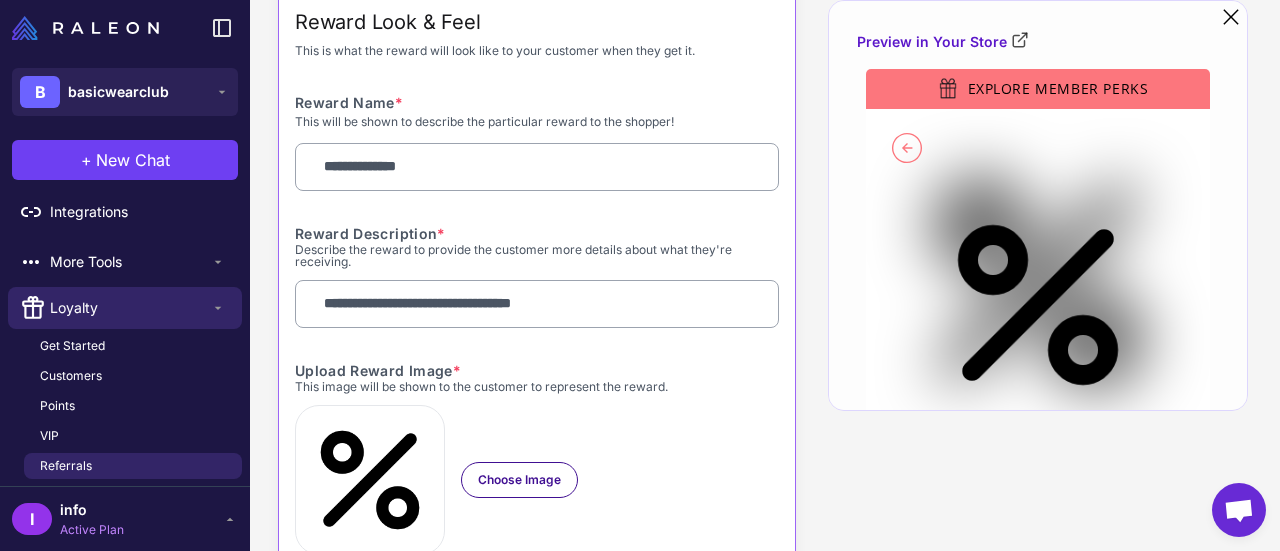 click on "**********" at bounding box center [531, 303] 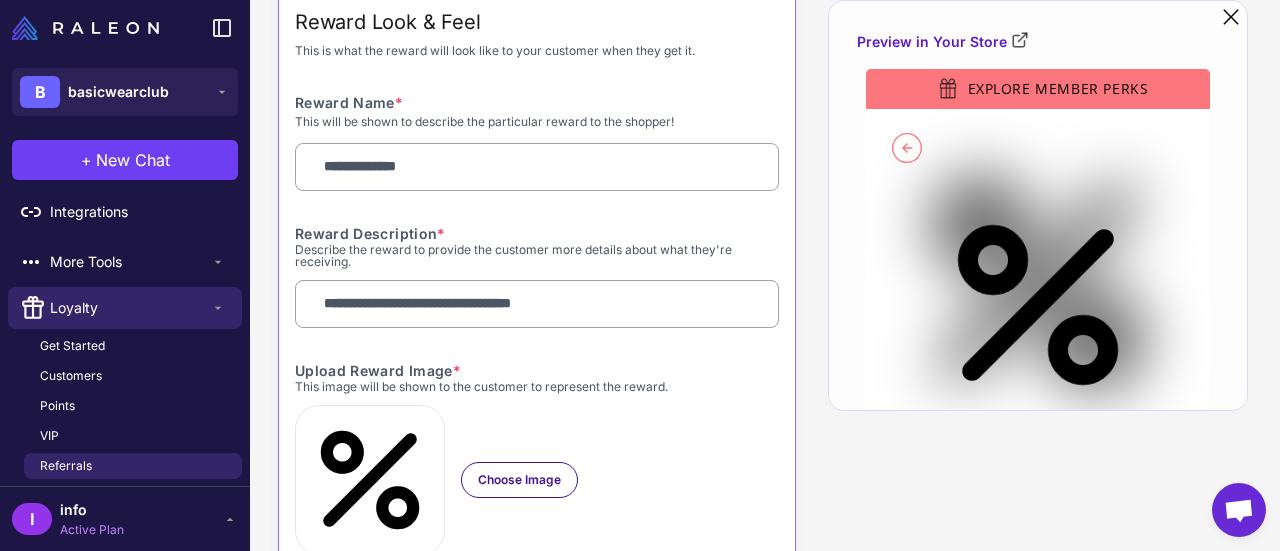 click on "**********" at bounding box center [531, 303] 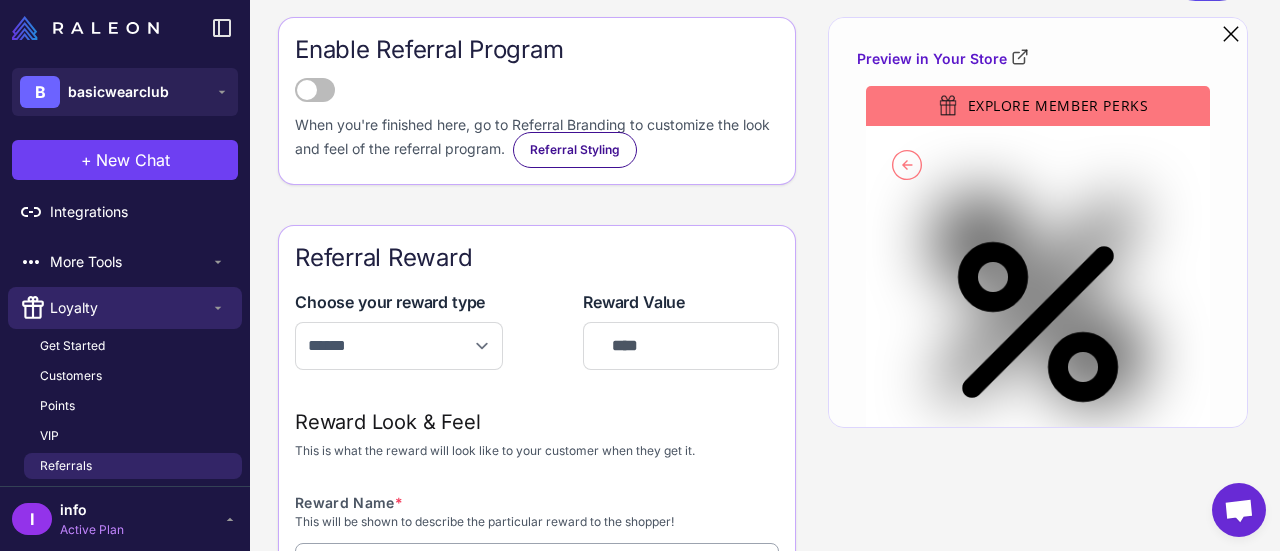 scroll, scrollTop: 0, scrollLeft: 0, axis: both 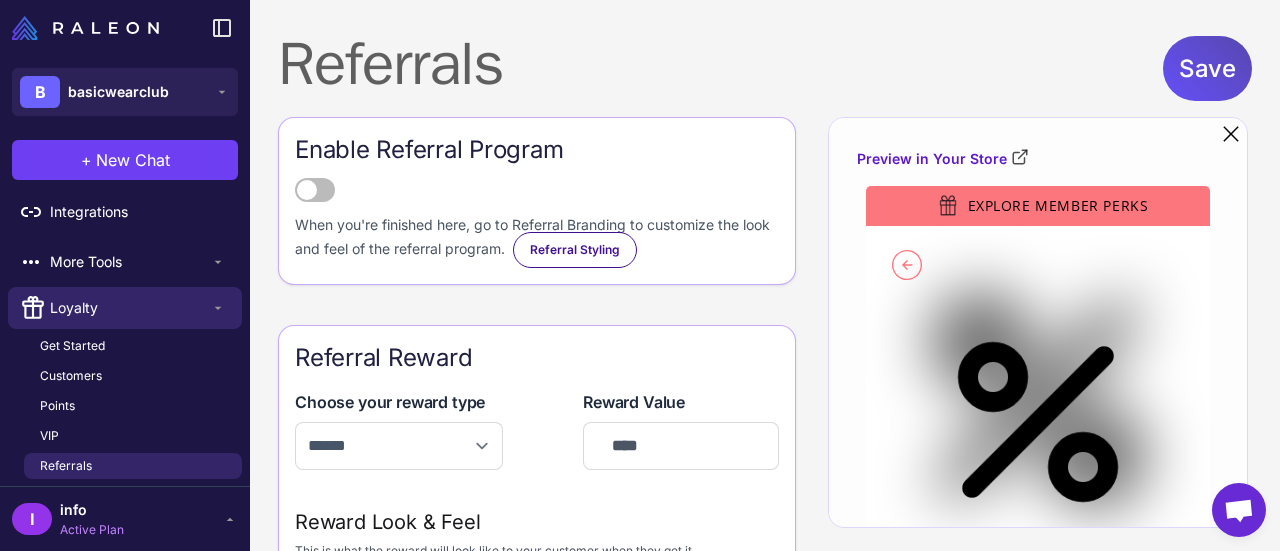 type on "**********" 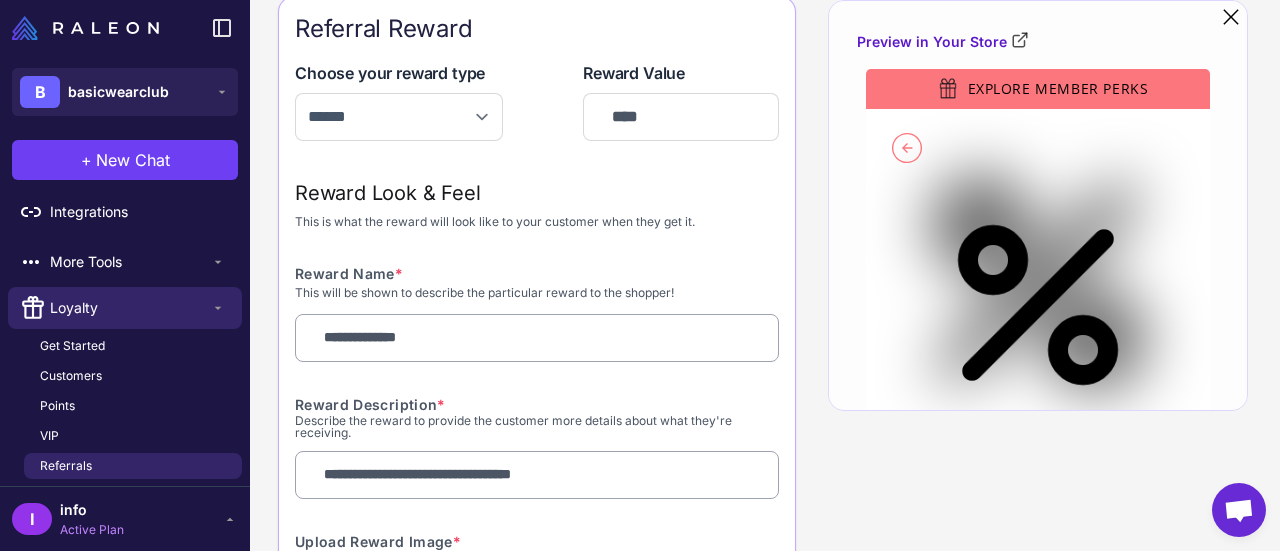scroll, scrollTop: 0, scrollLeft: 0, axis: both 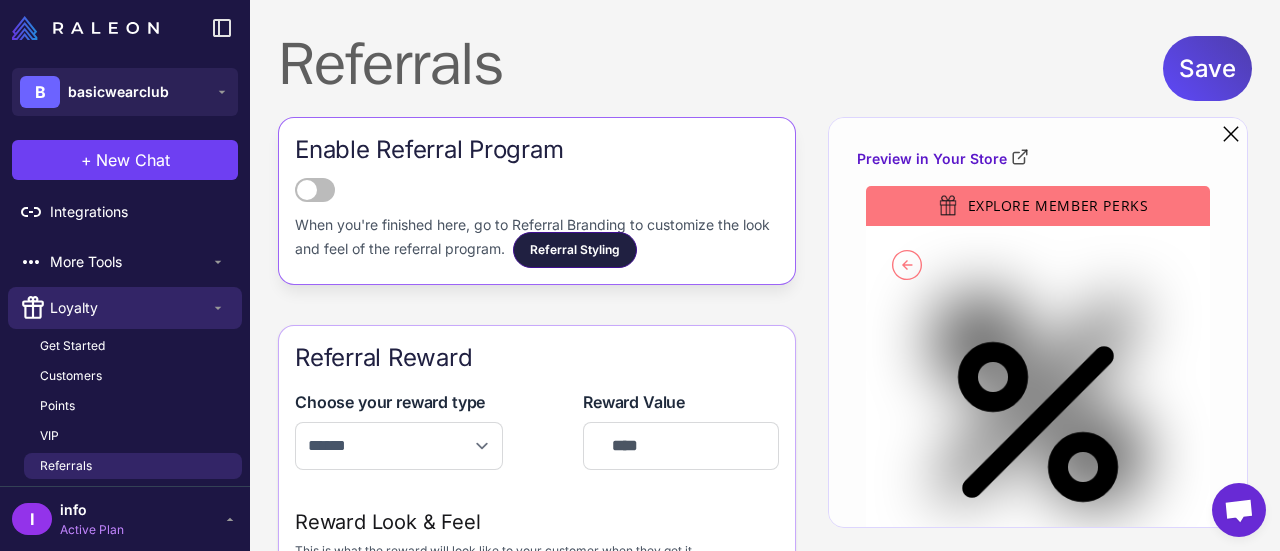 click on "Referral Styling" at bounding box center (575, 250) 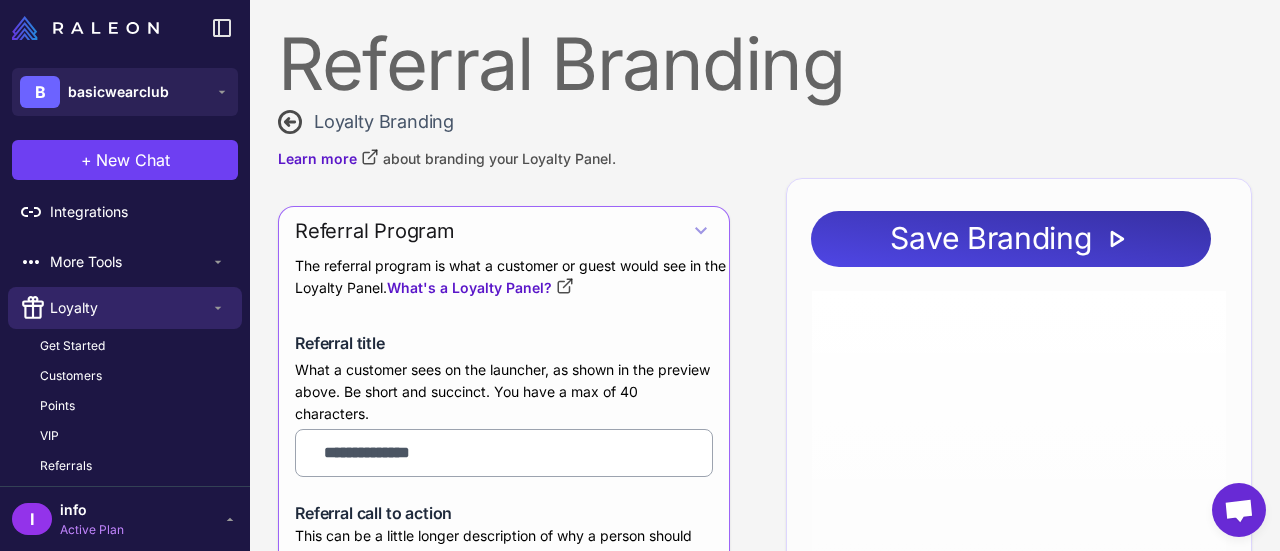 type on "**********" 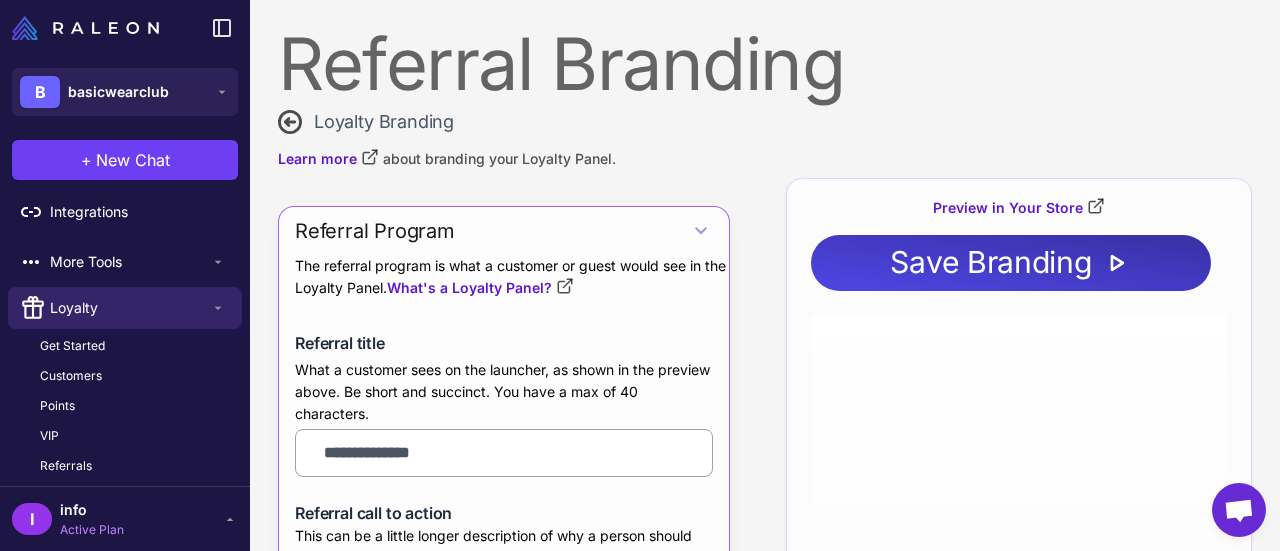 scroll, scrollTop: 583, scrollLeft: 0, axis: vertical 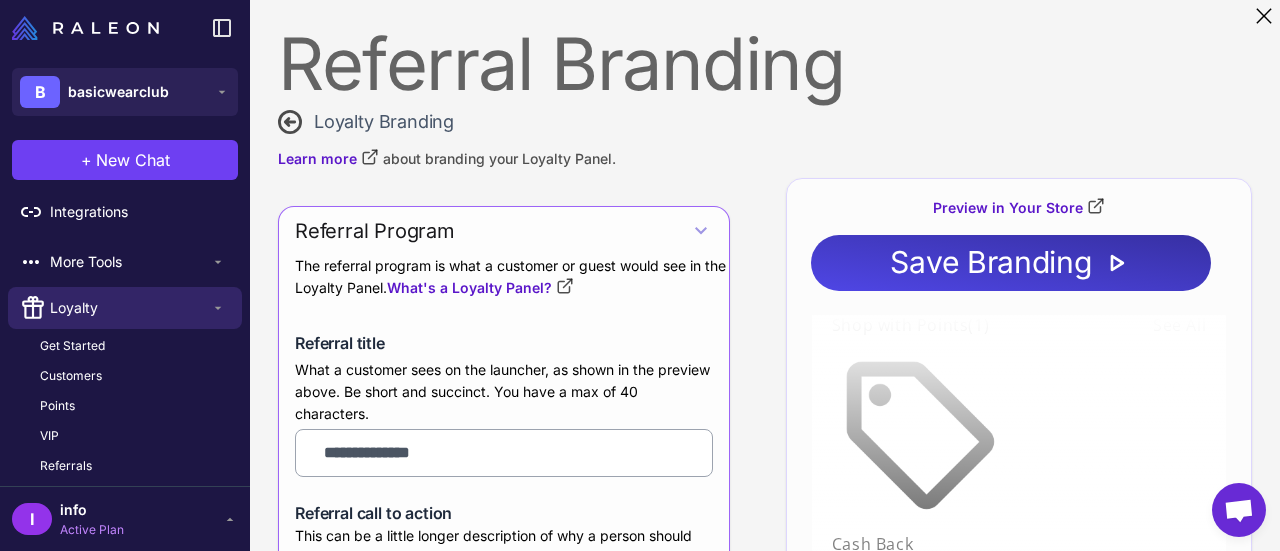 click on "**********" at bounding box center (765, 275) 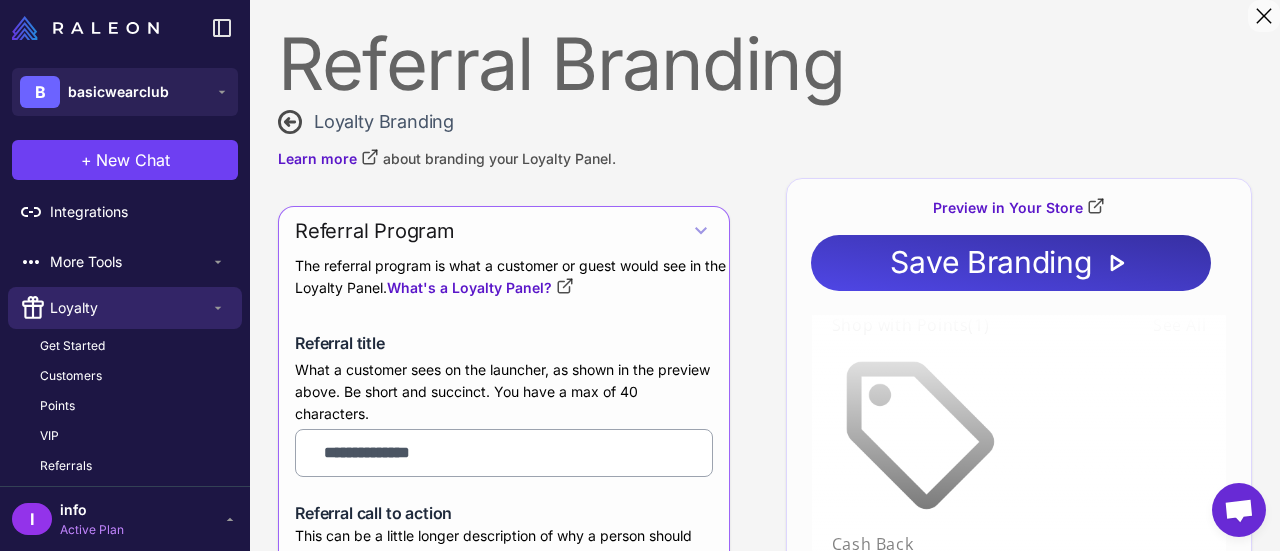 click 